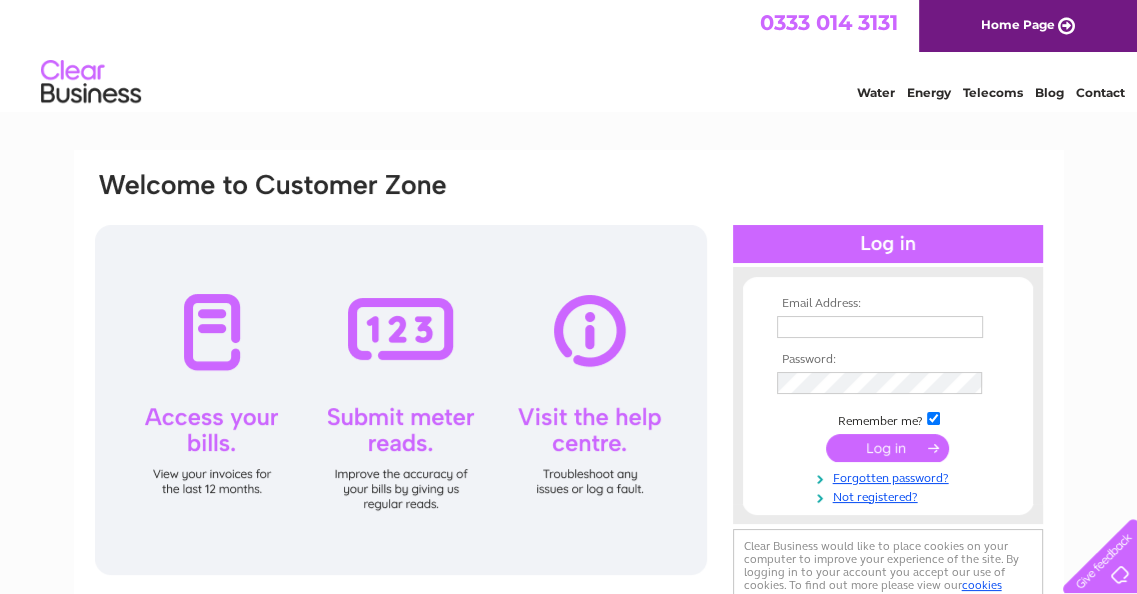 scroll, scrollTop: 0, scrollLeft: 0, axis: both 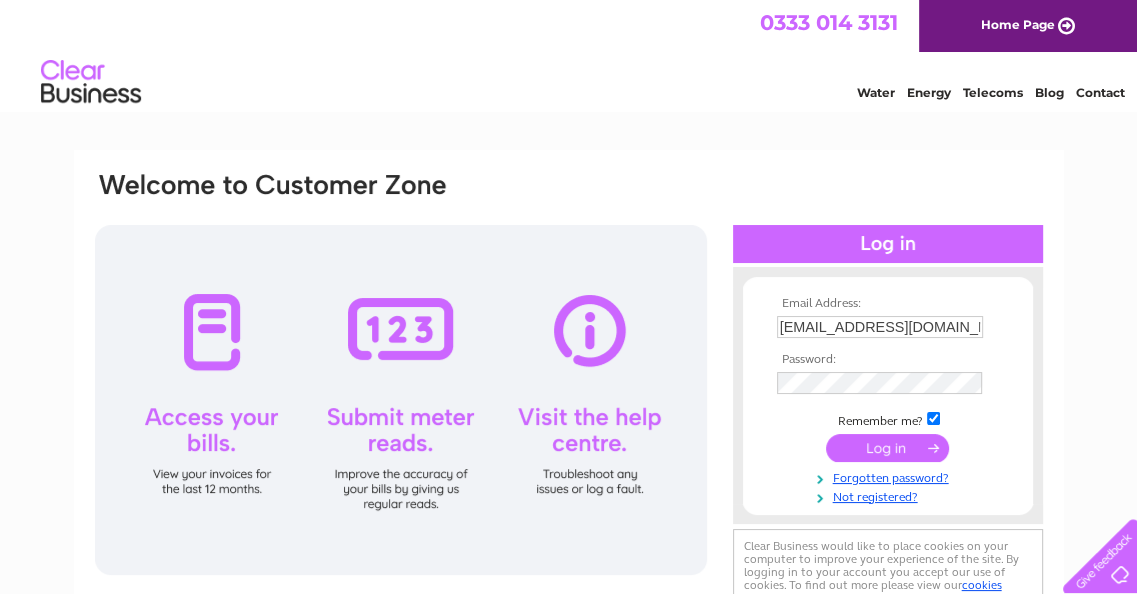 click at bounding box center [887, 448] 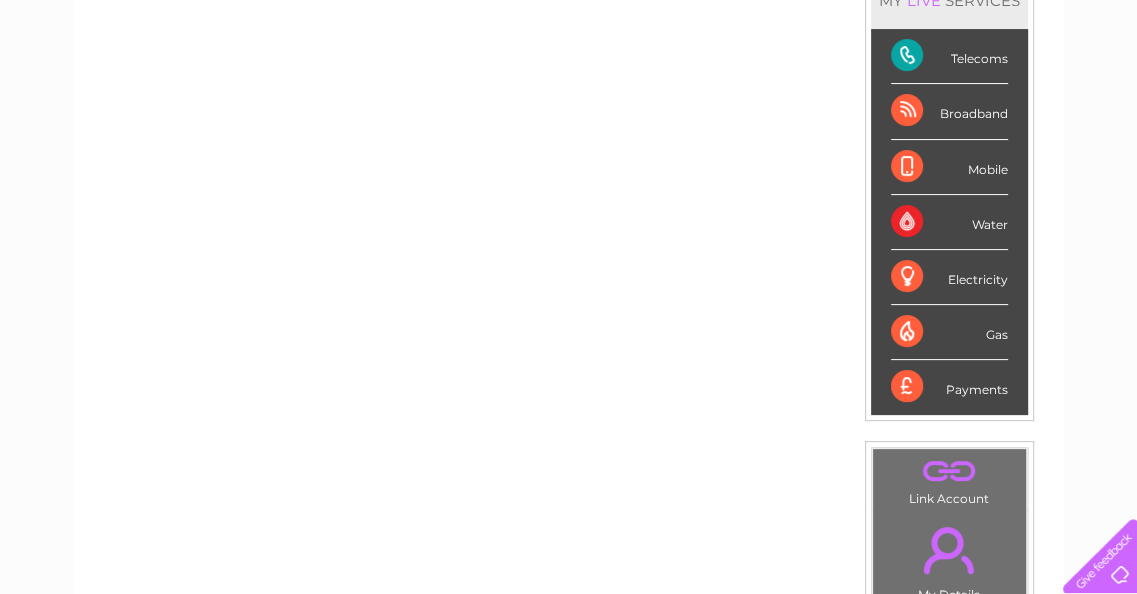 scroll, scrollTop: 300, scrollLeft: 0, axis: vertical 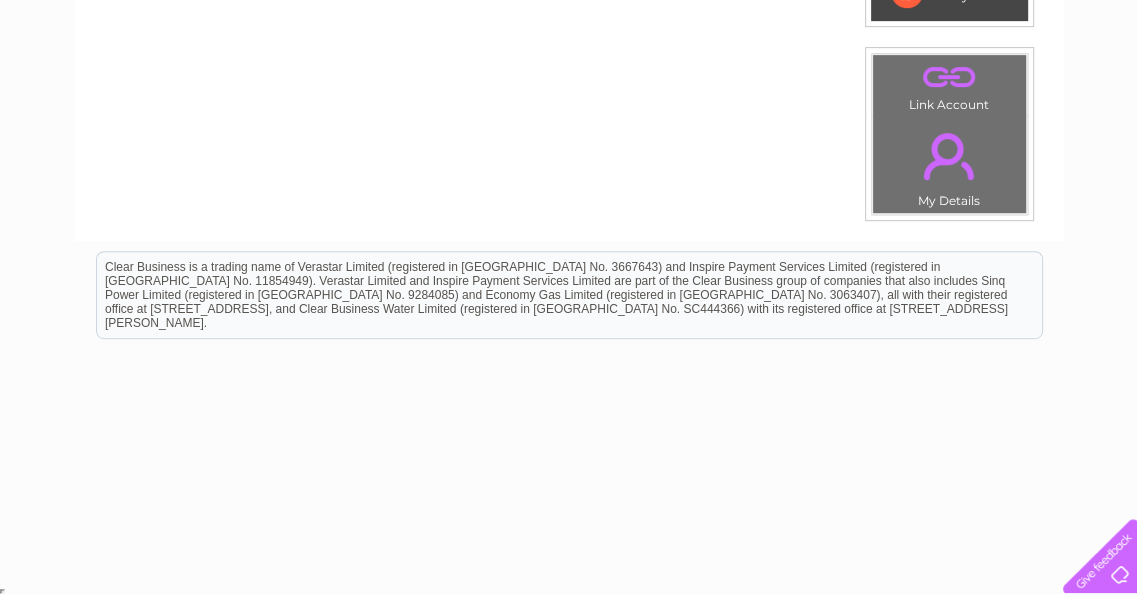 click on "." at bounding box center (949, 156) 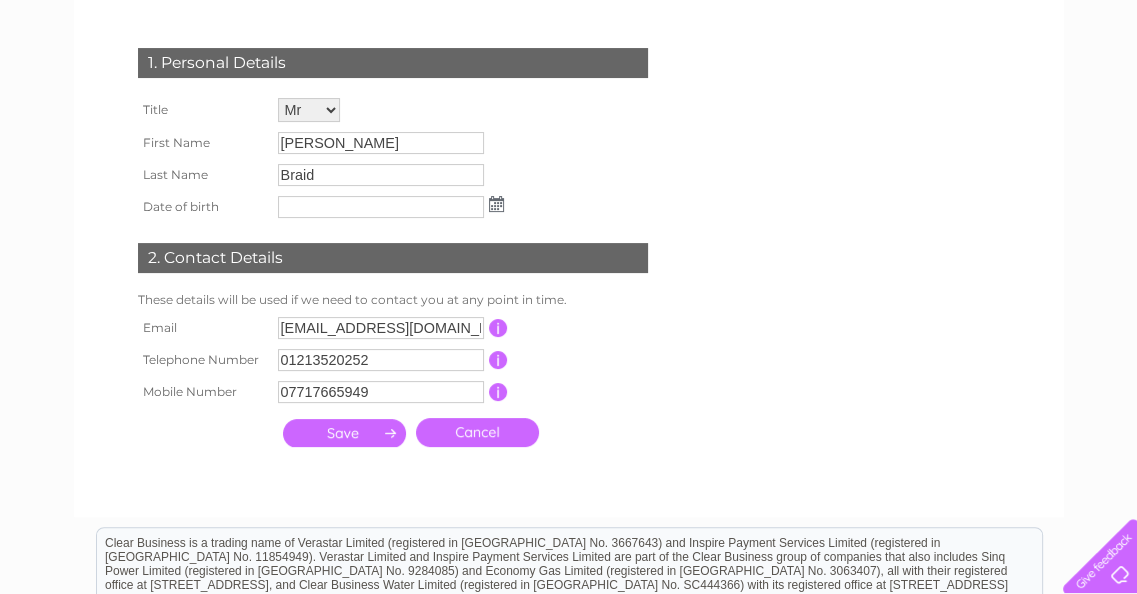 scroll, scrollTop: 300, scrollLeft: 0, axis: vertical 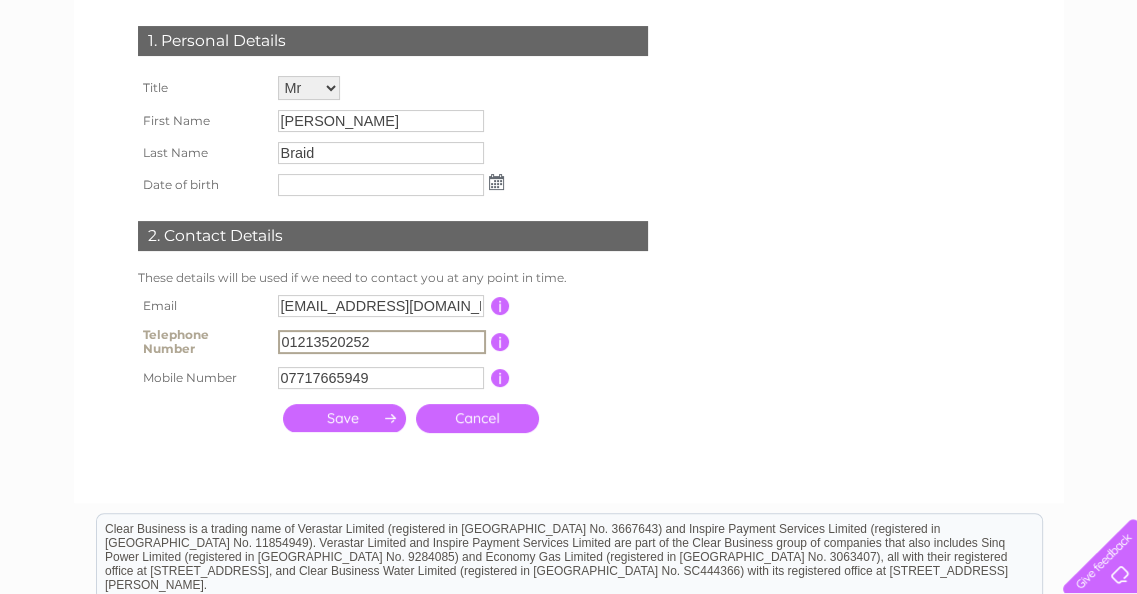 click on "01213520252" at bounding box center [382, 342] 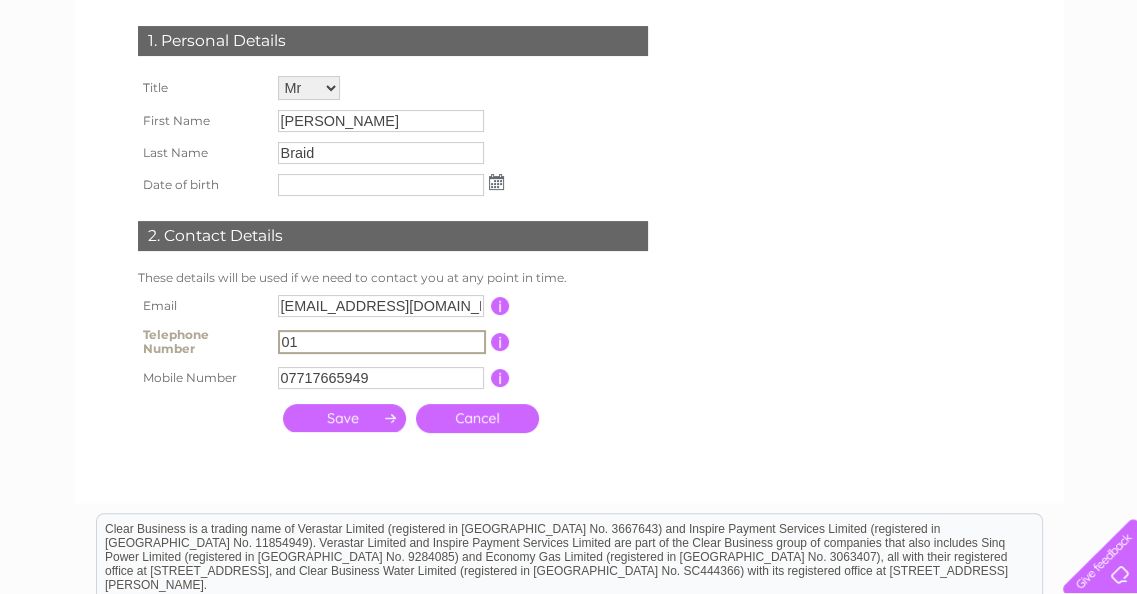 type on "0" 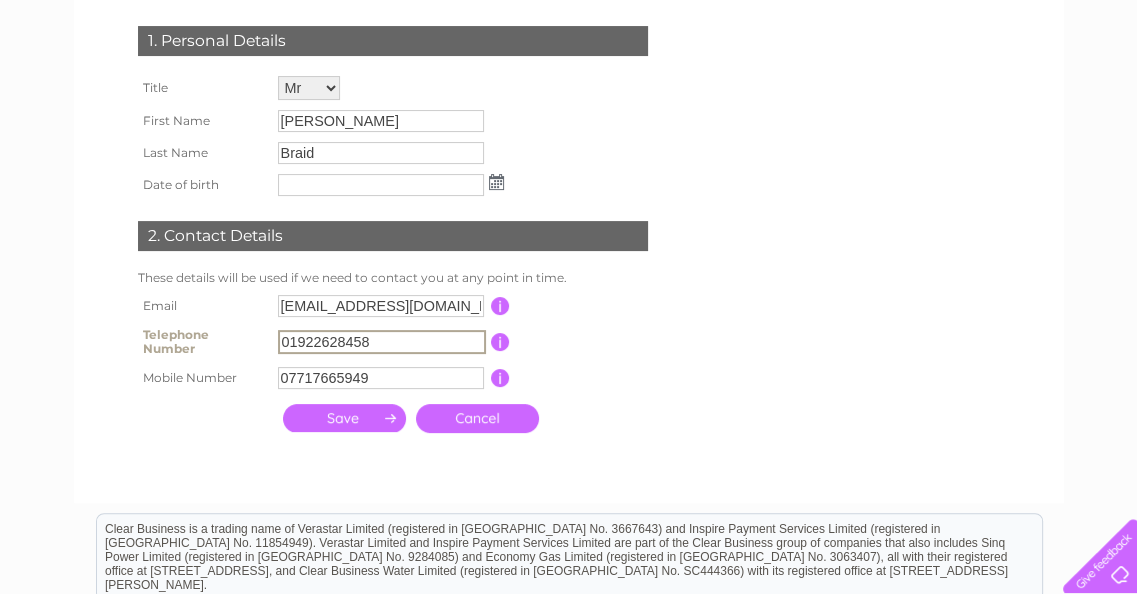 type on "01922628458" 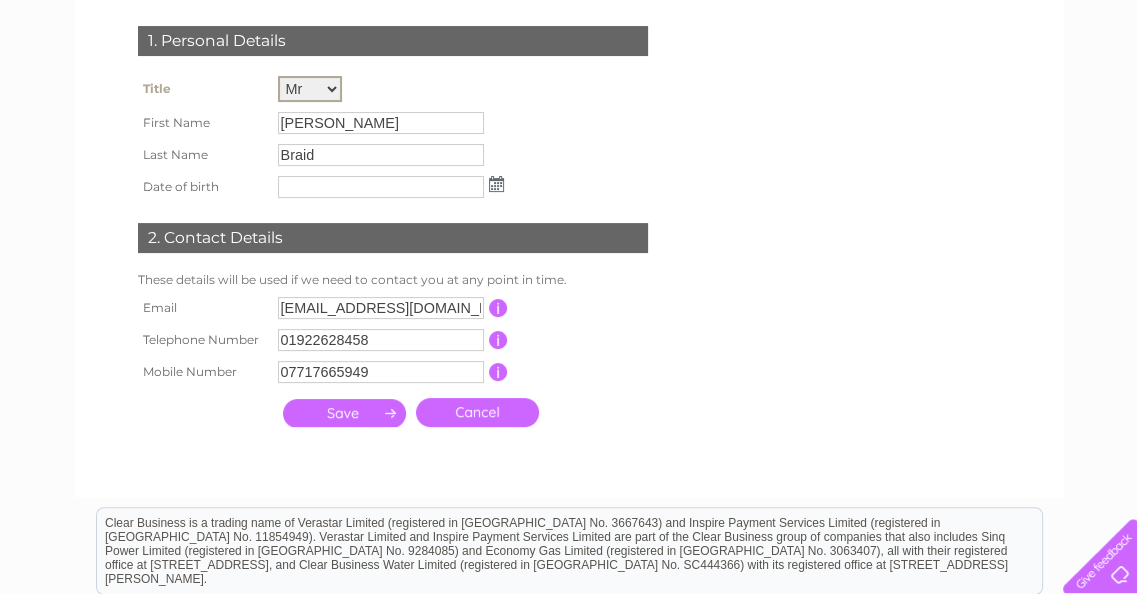 click on "Mr
Mrs
Ms
Miss
Dr
Rev
Prof
Other" at bounding box center (310, 89) 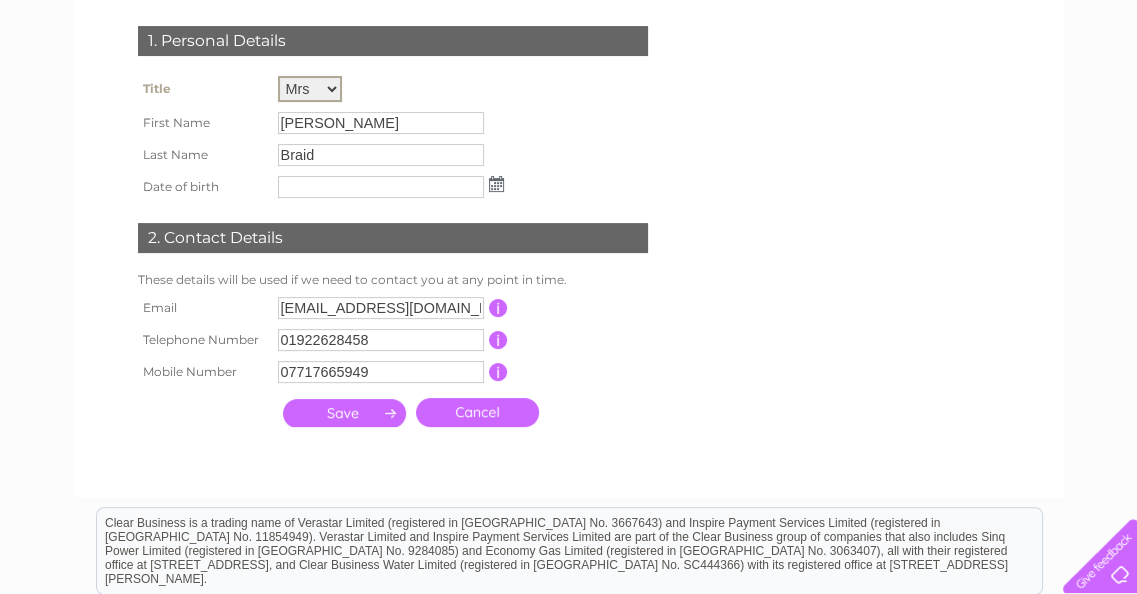 click on "[PERSON_NAME]" at bounding box center [381, 123] 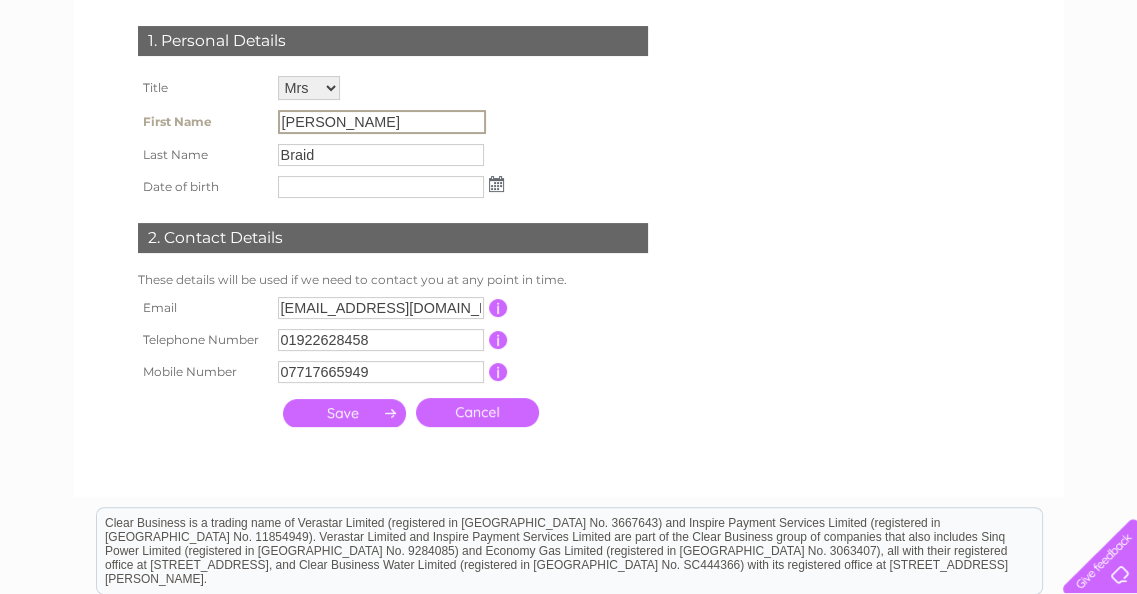 click on "Ian" at bounding box center (382, 122) 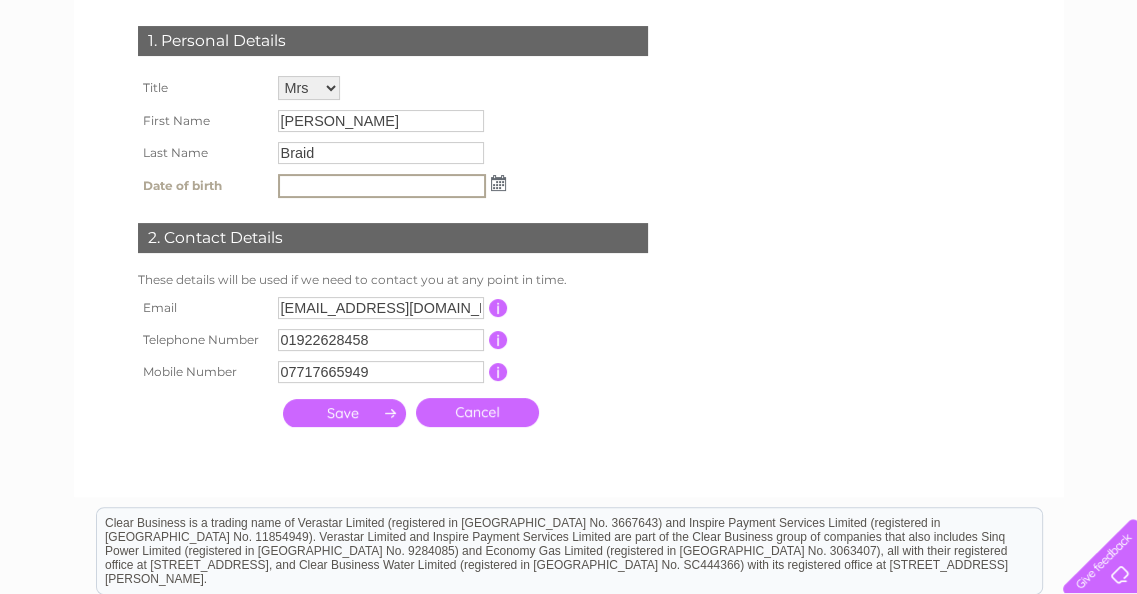 click at bounding box center [382, 186] 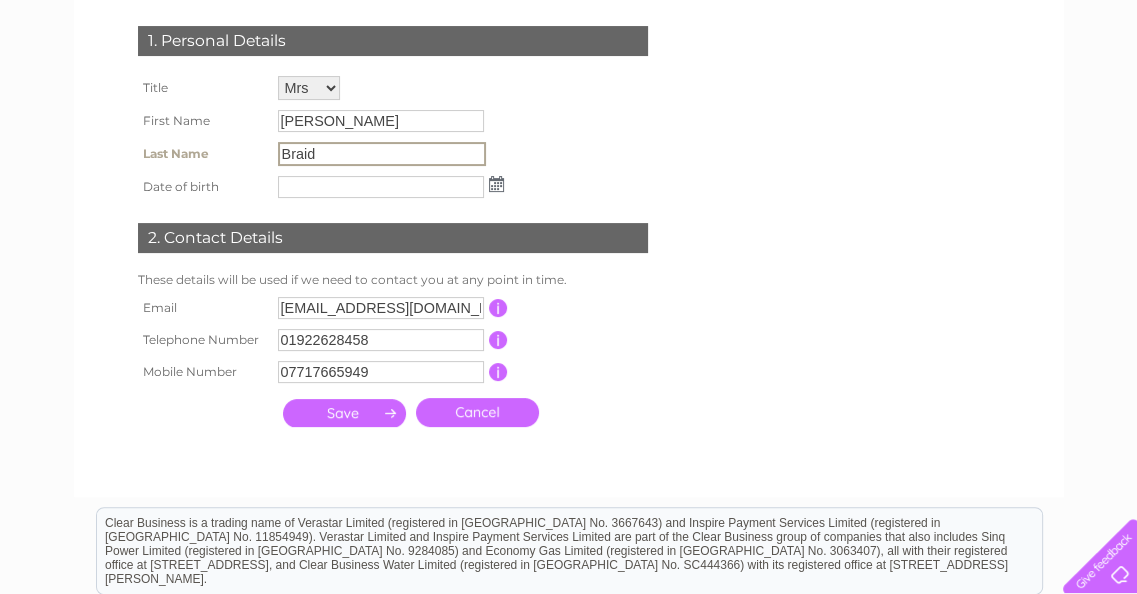 click on "Braid" at bounding box center [382, 154] 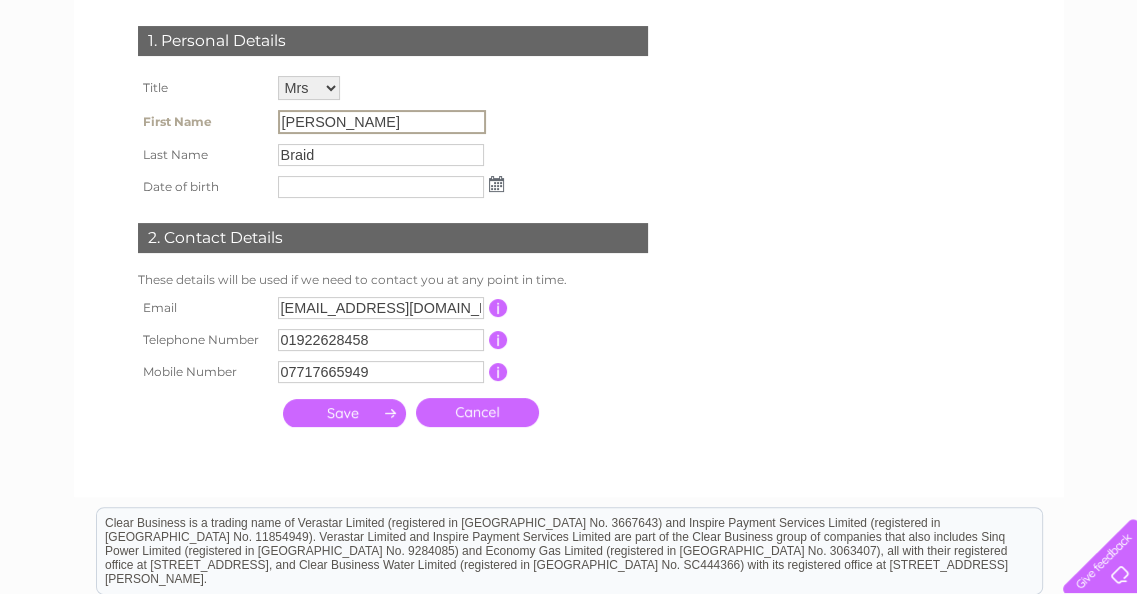click on "Ian" at bounding box center (382, 122) 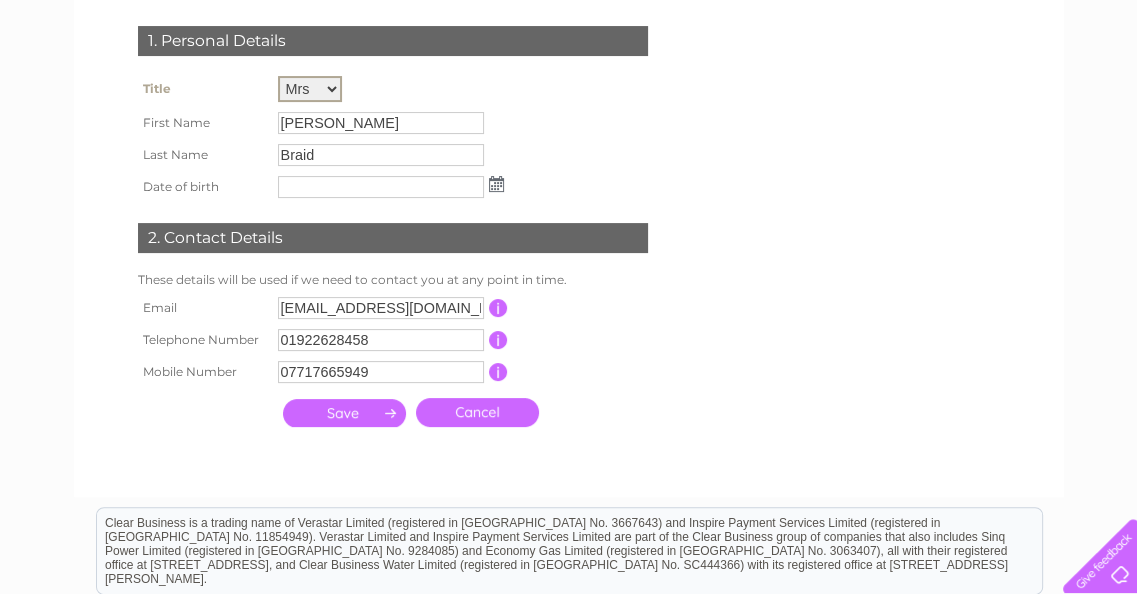 click on "Mr
Mrs
Ms
Miss
Dr
Rev
Prof
Other" at bounding box center (310, 89) 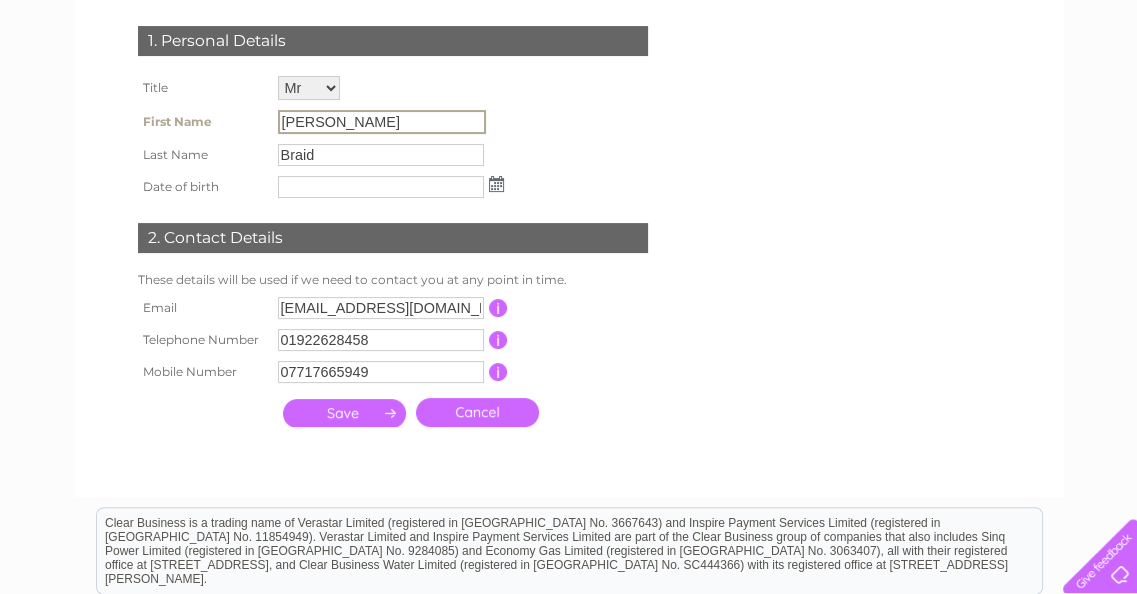 click on "Ian" at bounding box center (382, 122) 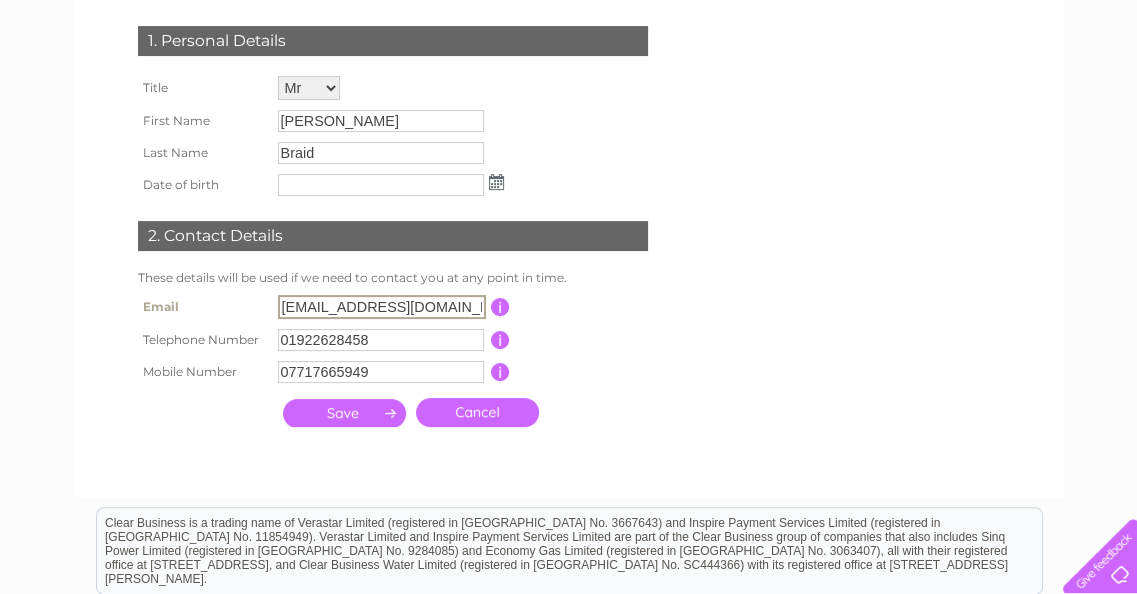 click on "suemiley@btconnect.com" at bounding box center [382, 307] 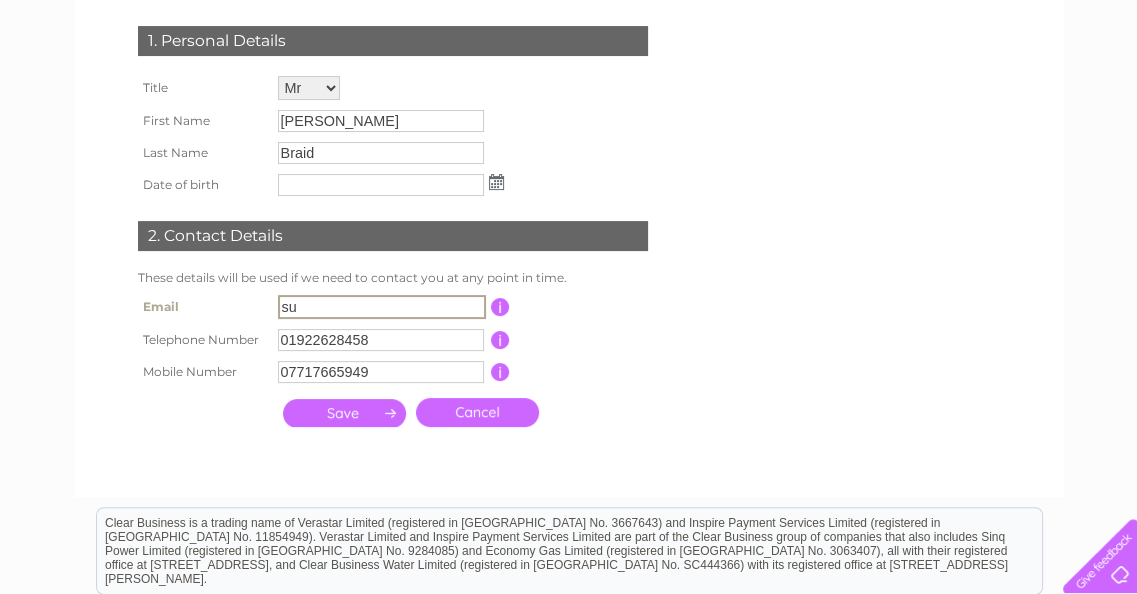 type on "s" 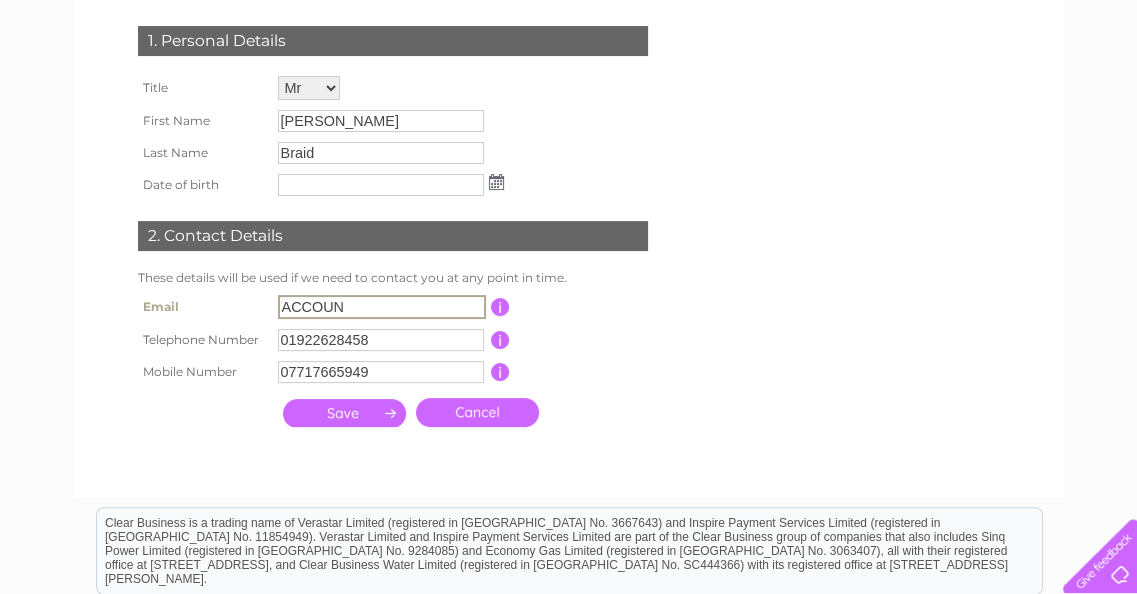 type on "accounts@walsallbattery.co.uk" 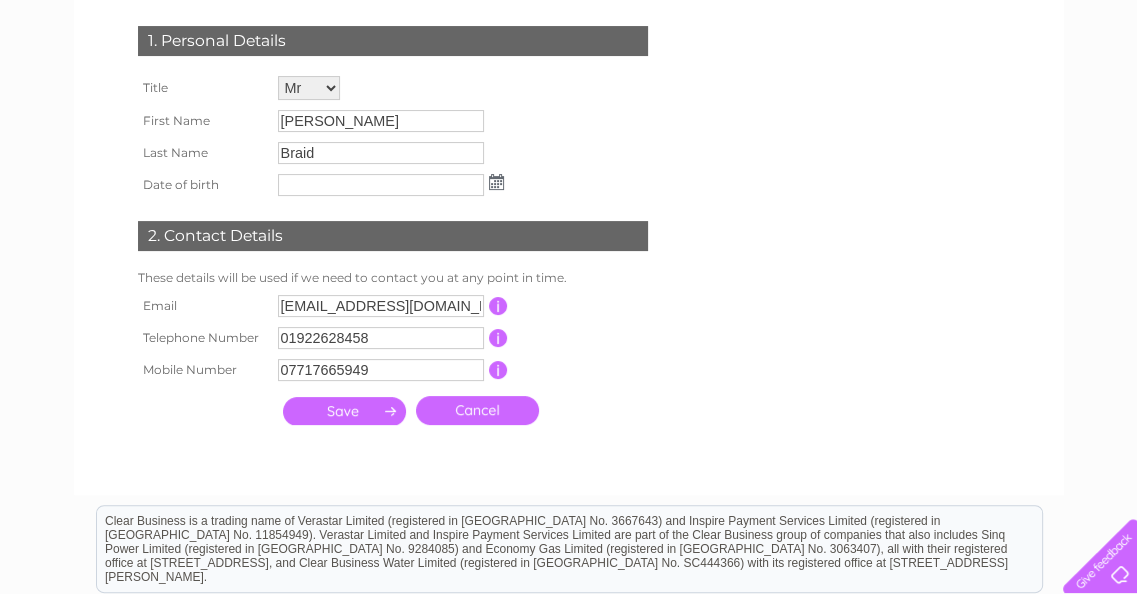 click at bounding box center [344, 411] 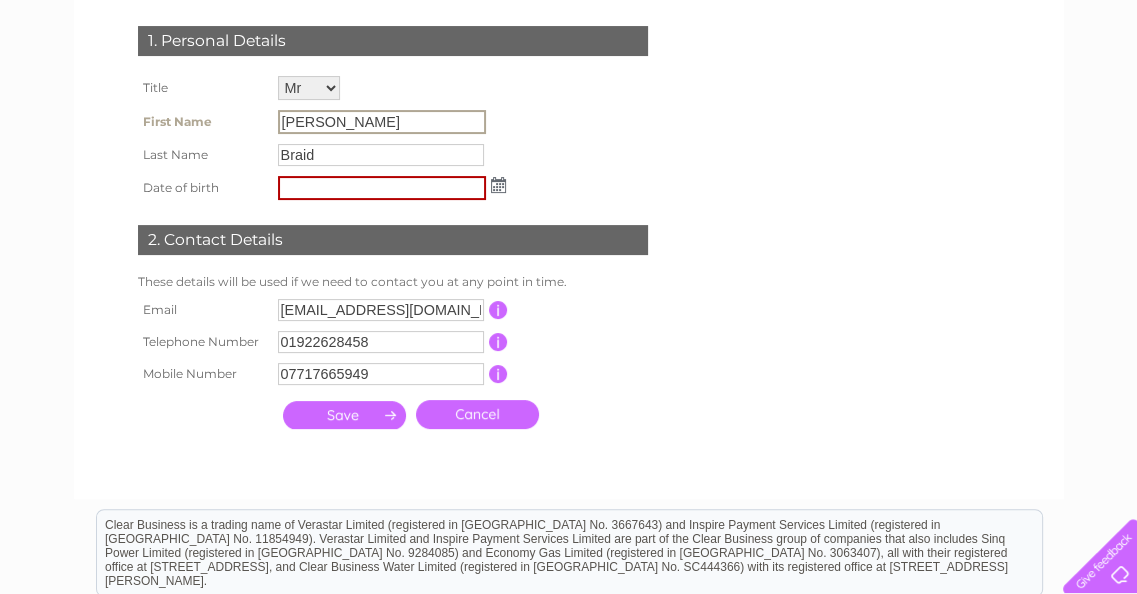 click on "Ian" at bounding box center [382, 122] 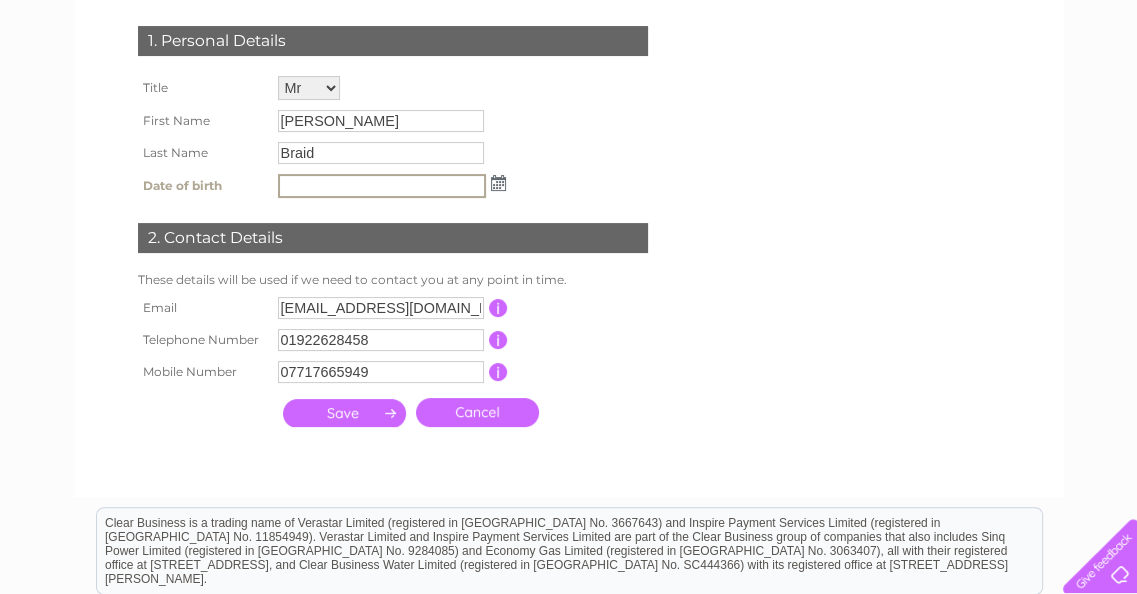 click at bounding box center [344, 413] 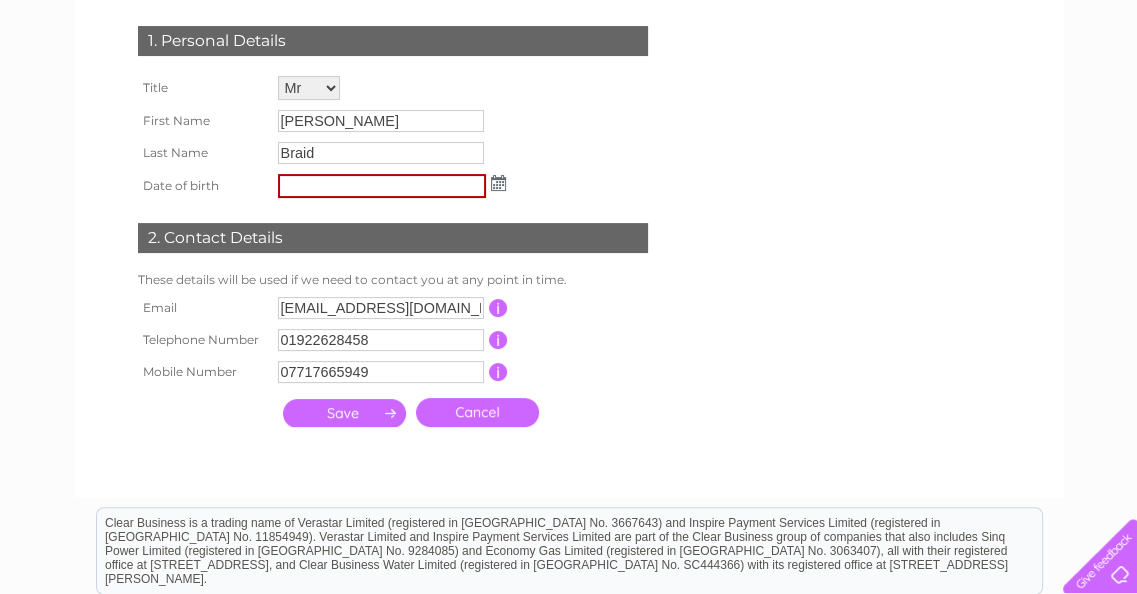 click at bounding box center (344, 413) 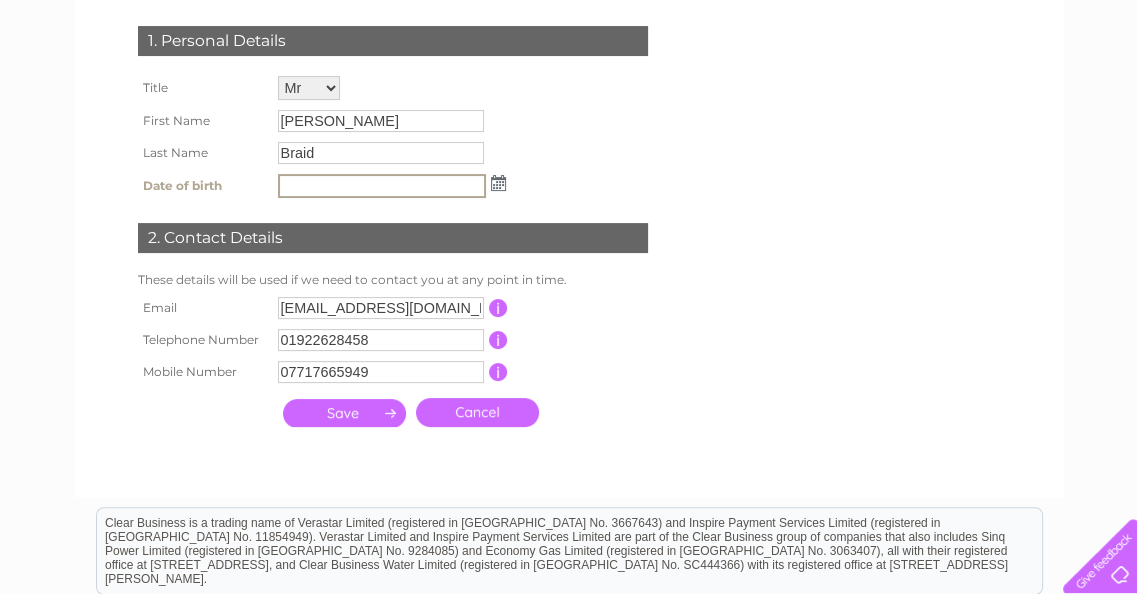 click at bounding box center [498, 183] 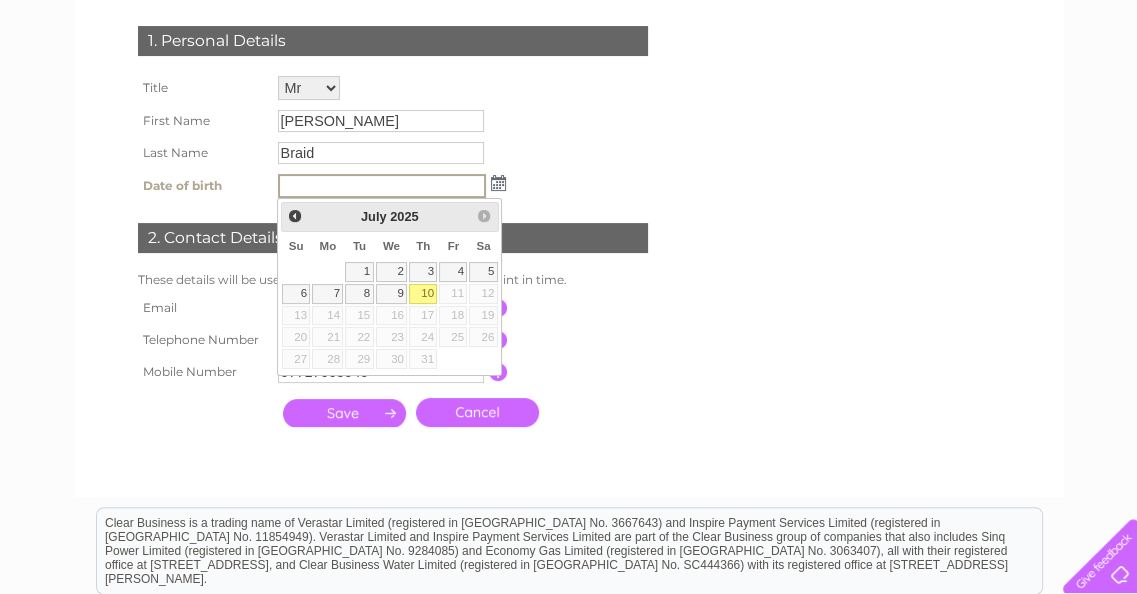 click at bounding box center (382, 186) 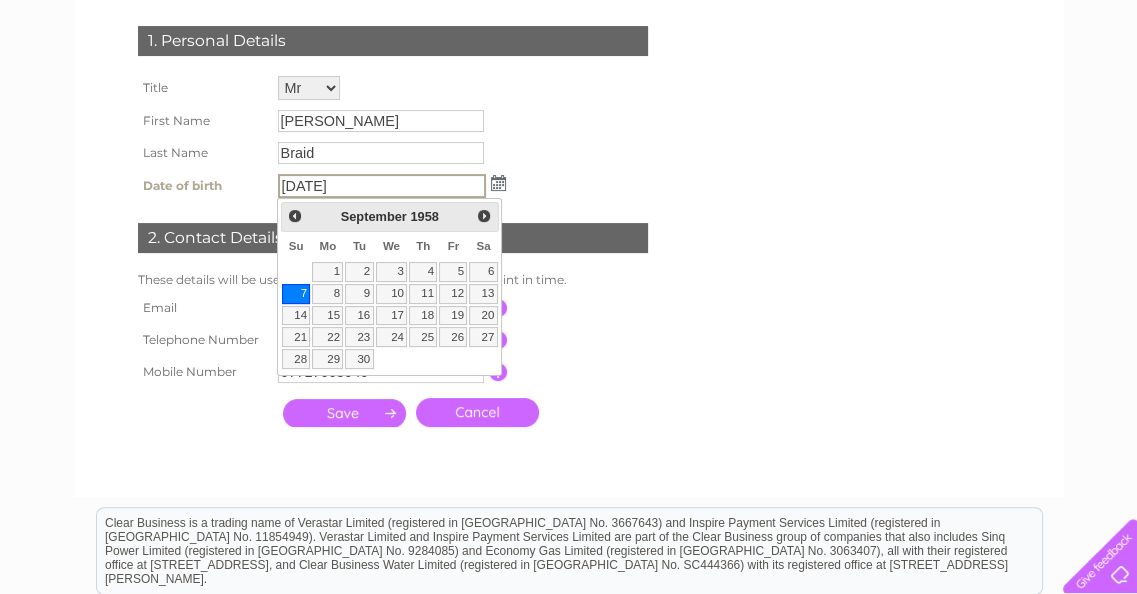 type on "07/09/1958" 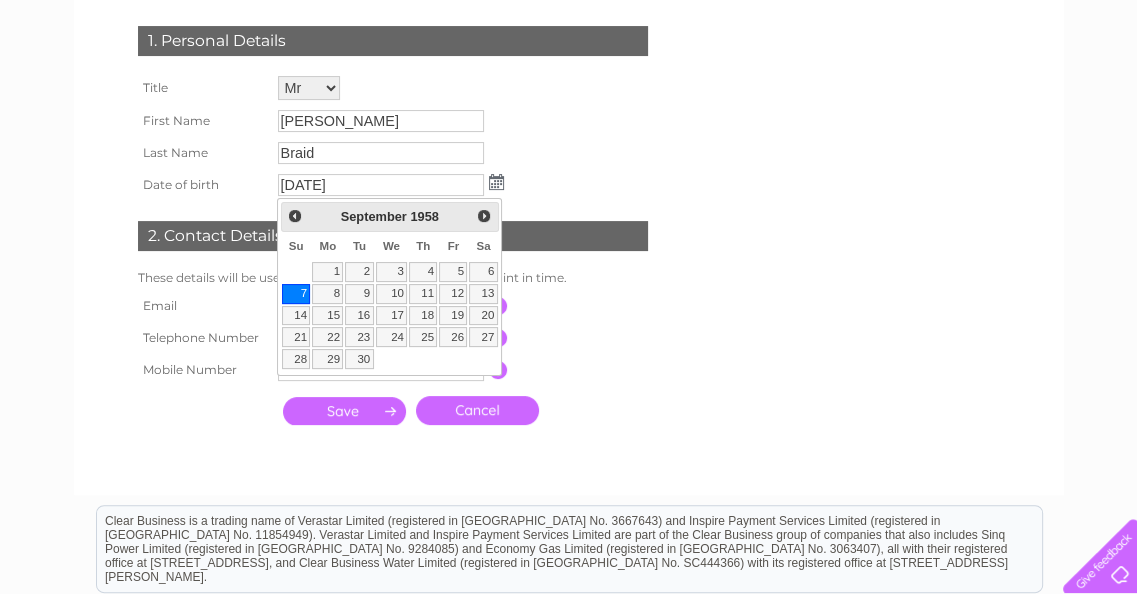 click on "7" at bounding box center [296, 294] 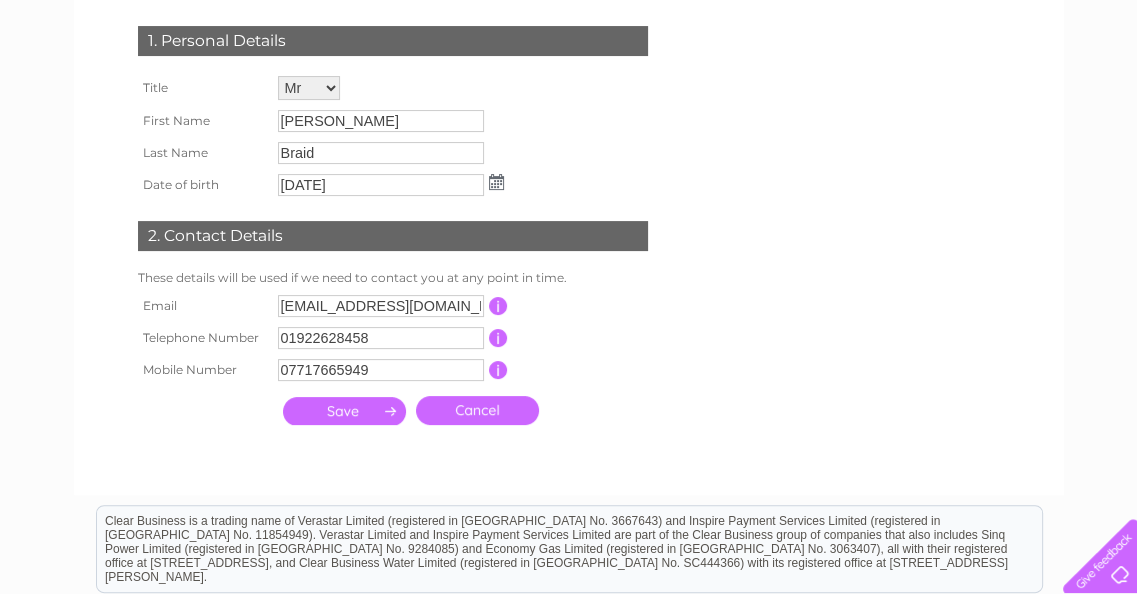 click at bounding box center (344, 411) 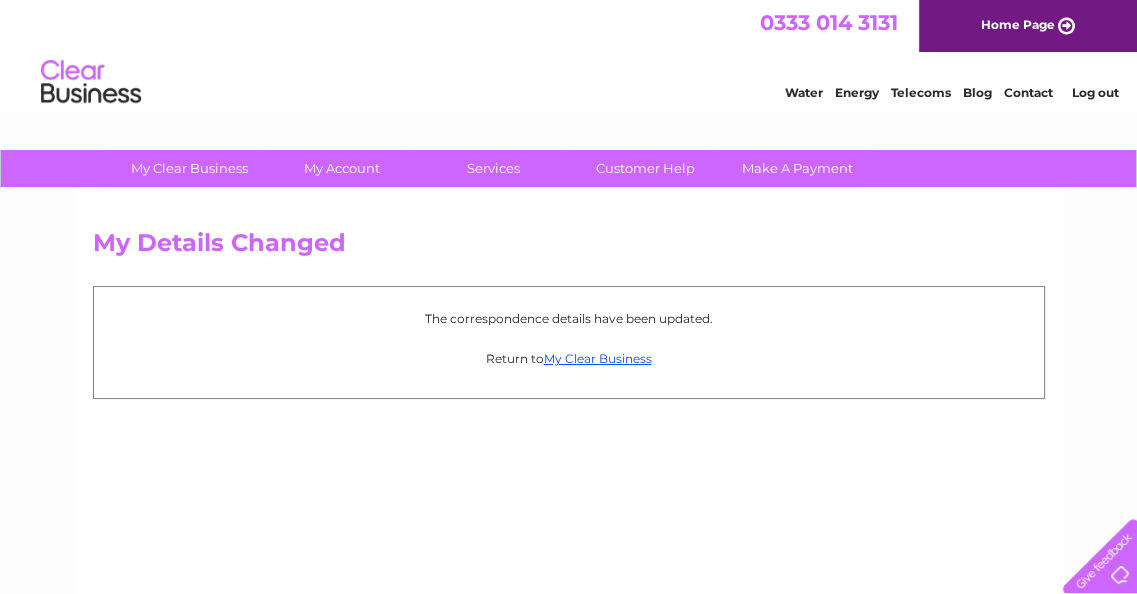 scroll, scrollTop: 0, scrollLeft: 0, axis: both 